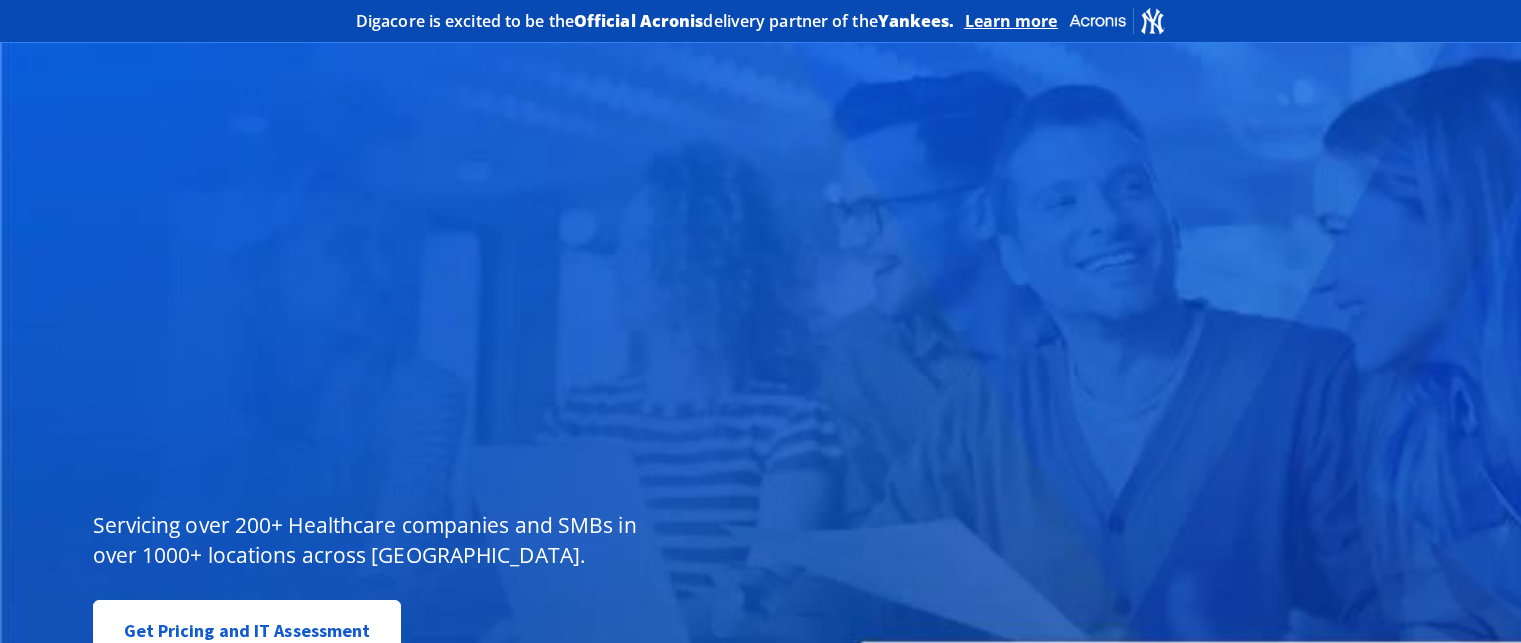 scroll, scrollTop: 0, scrollLeft: 0, axis: both 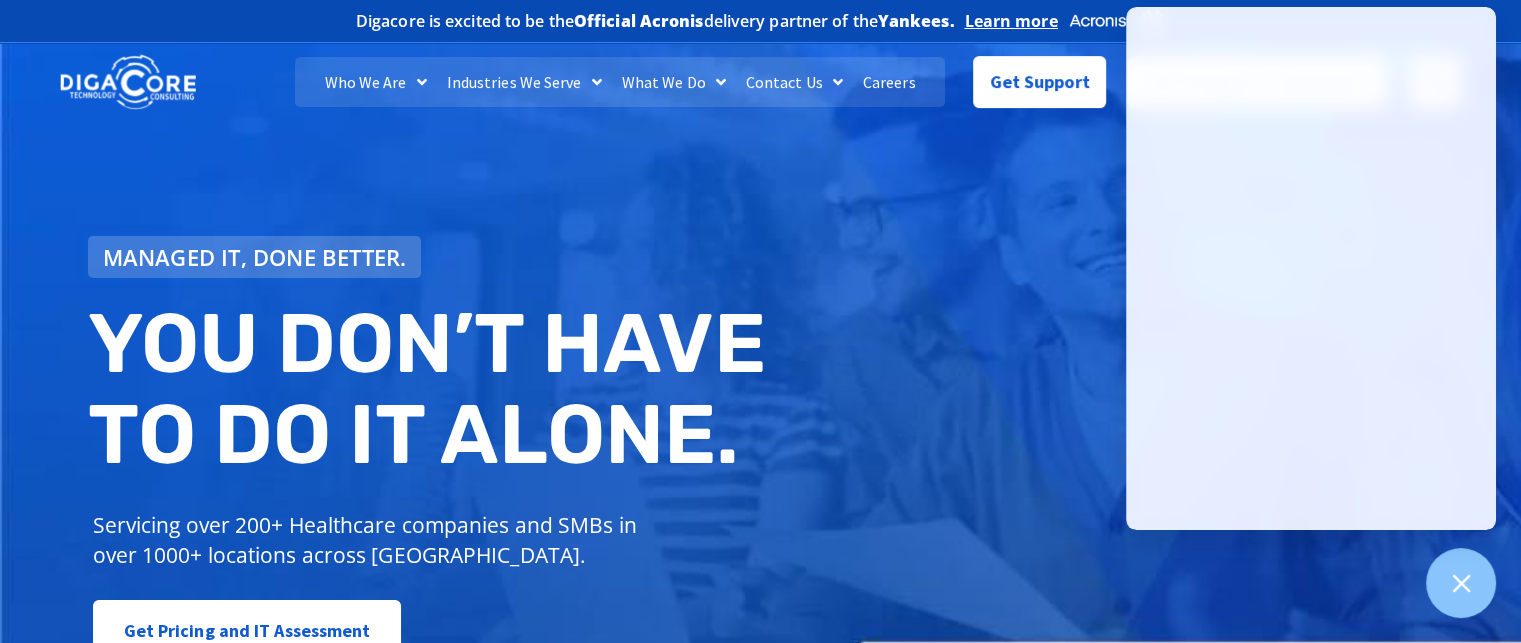 click on "Managed IT, done better.
You don’t have to do IT alone.
Servicing over 200+ Healthcare companies and SMBs in over 1000+ locations across the United States.
Get Pricing and IT Assessment" at bounding box center [760, 393] 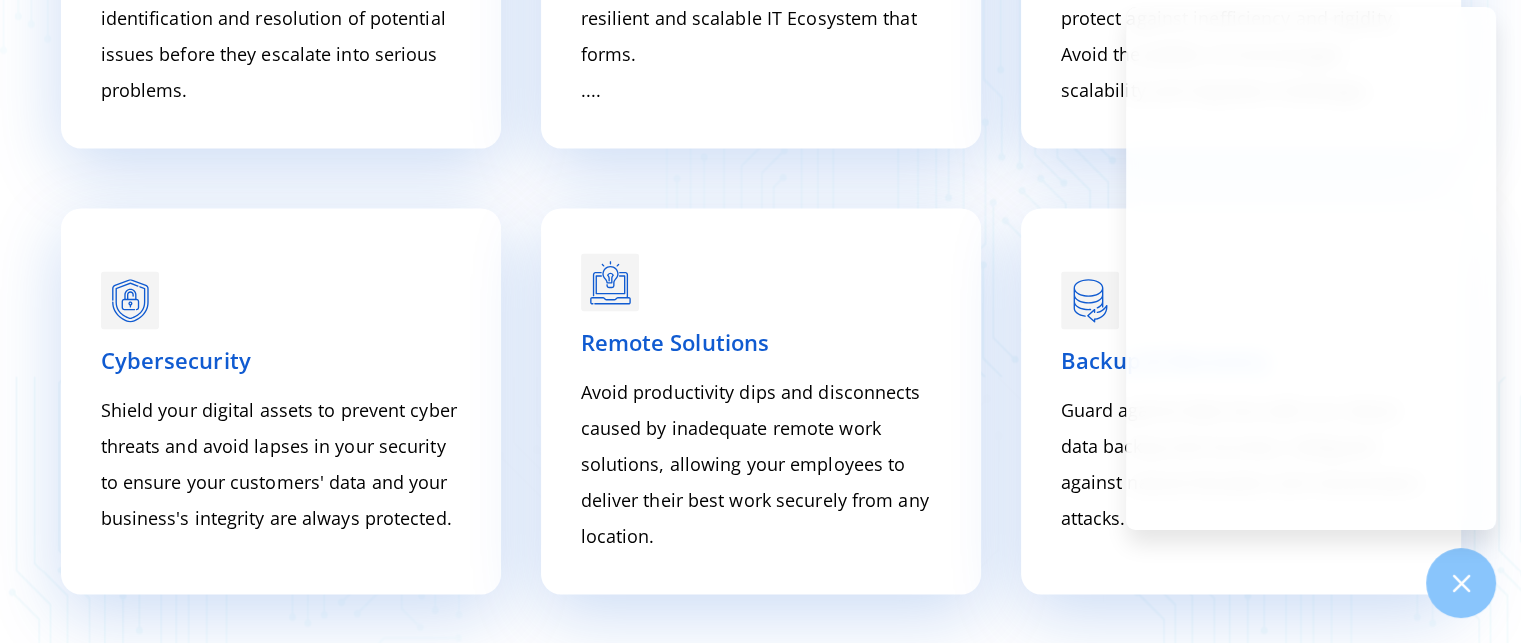 scroll, scrollTop: 3000, scrollLeft: 0, axis: vertical 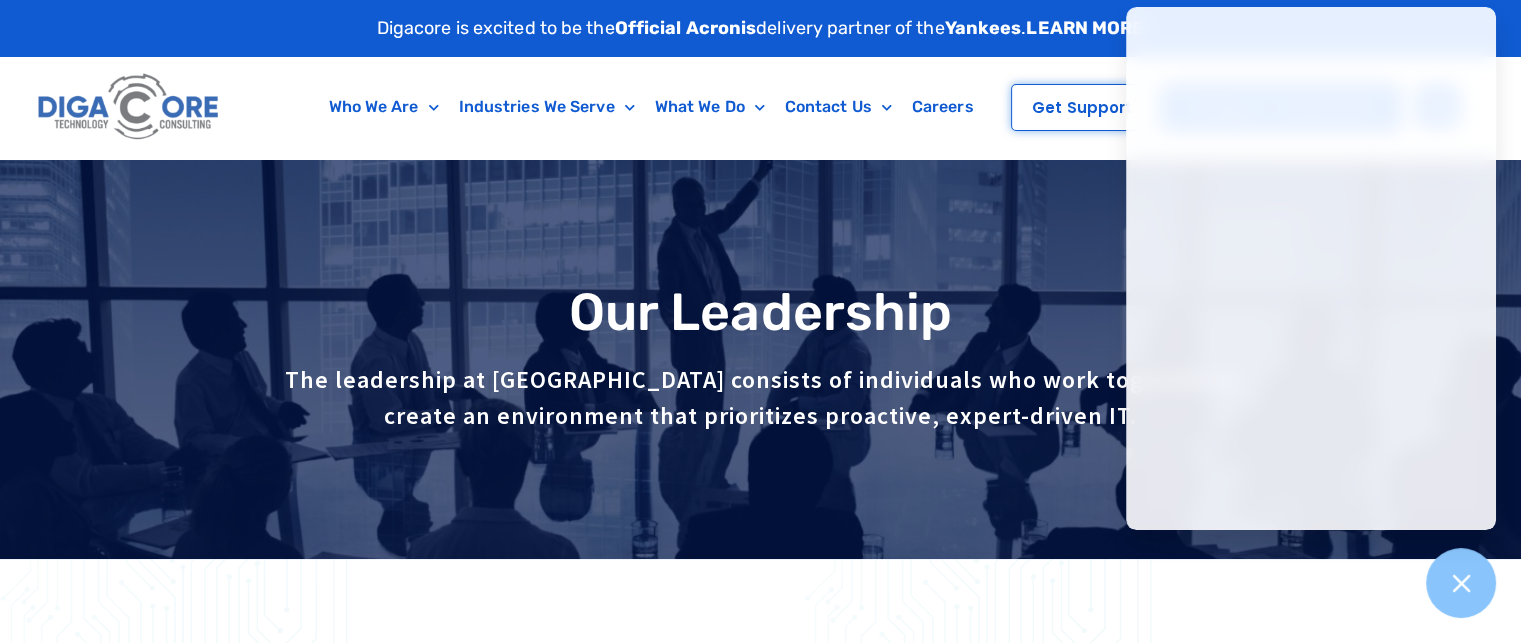 click on "Our Leadership
The leadership at [GEOGRAPHIC_DATA] consists of individuals who work together to create an environment that prioritizes proactive, expert-driven IT." at bounding box center [761, 358] 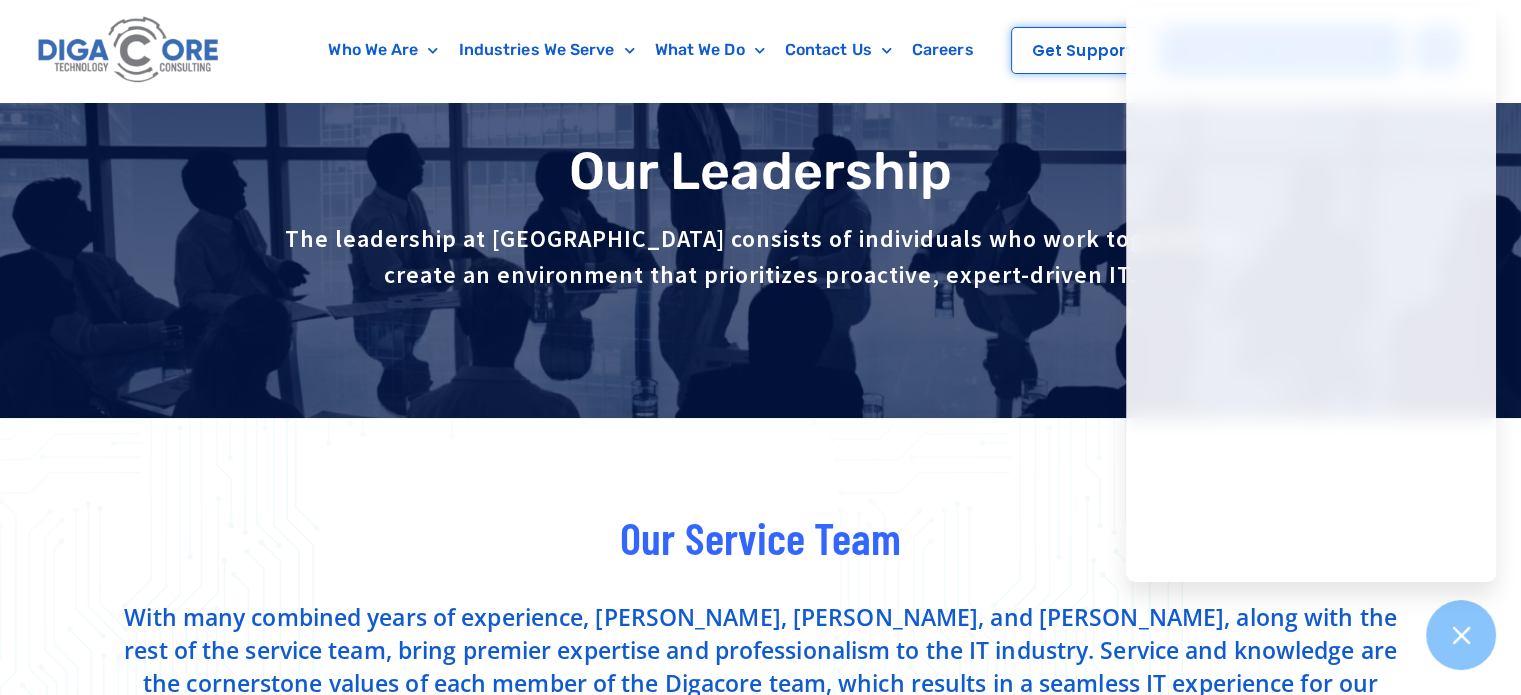 scroll, scrollTop: 0, scrollLeft: 0, axis: both 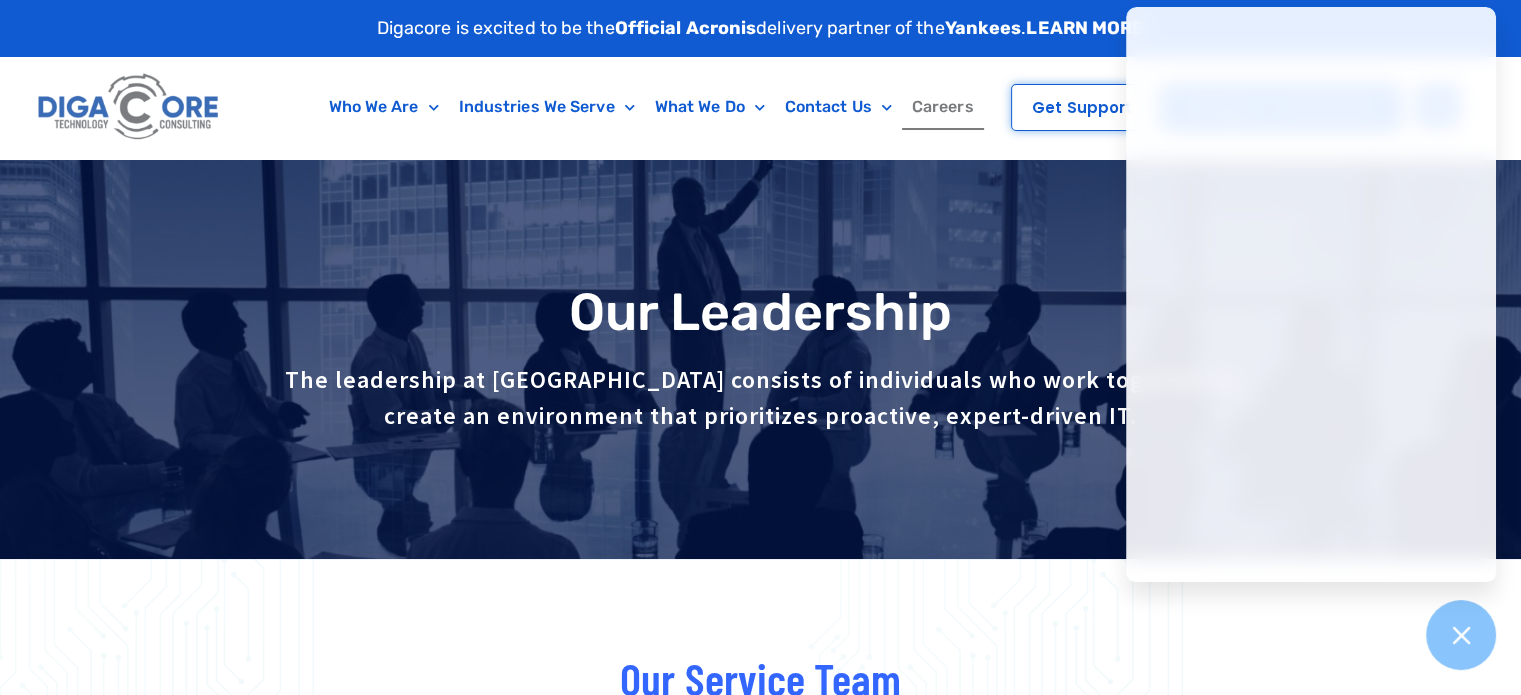 click on "Careers" 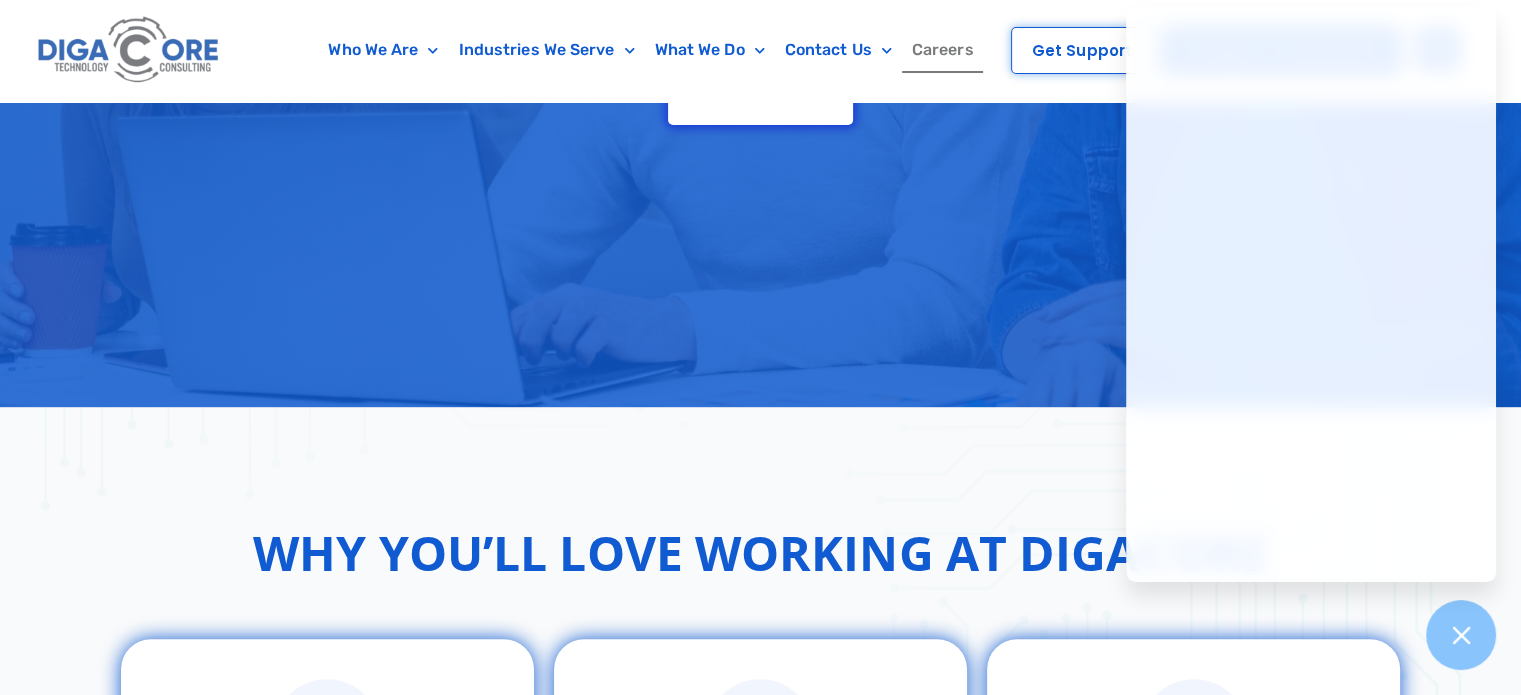 scroll, scrollTop: 400, scrollLeft: 0, axis: vertical 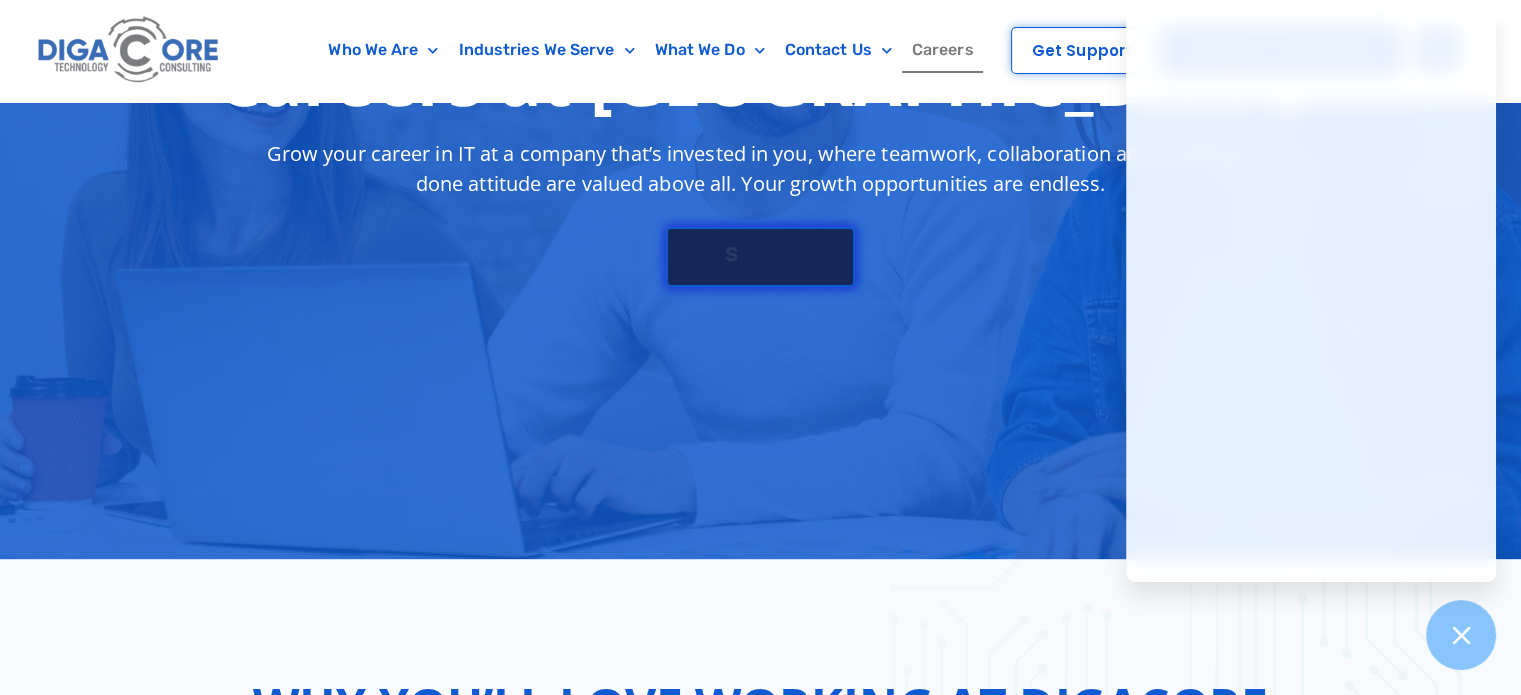 click on "S e e   J o b   B o a r d" at bounding box center (760, 254) 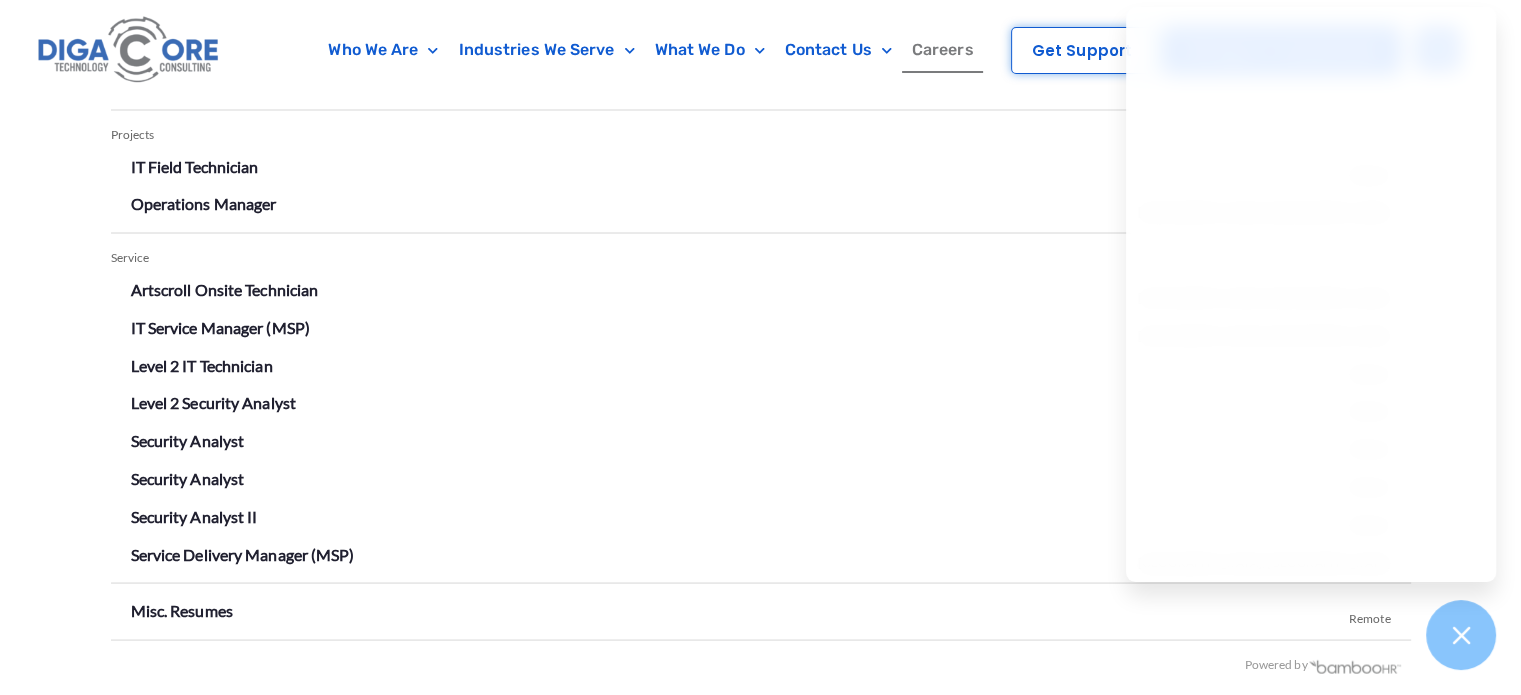scroll, scrollTop: 3700, scrollLeft: 0, axis: vertical 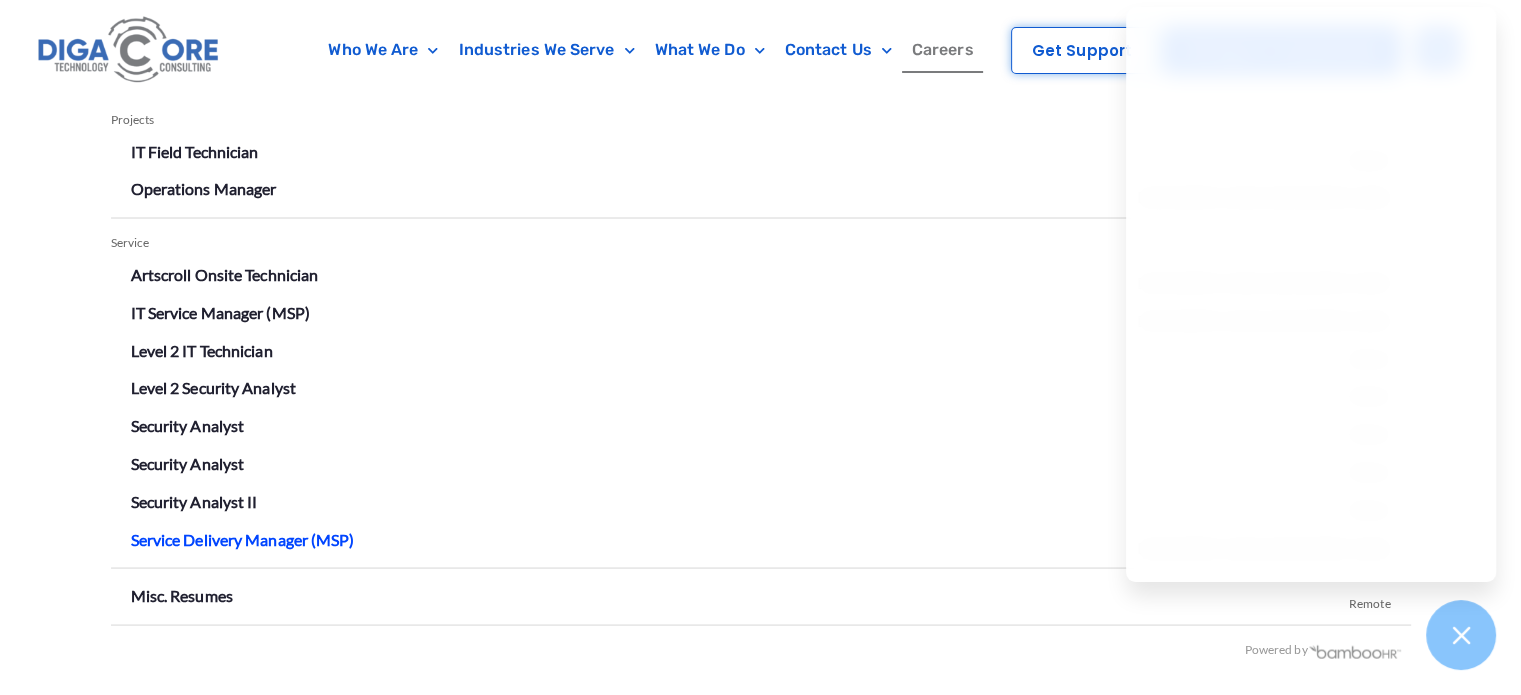 click on "Service Delivery Manager (MSP)" at bounding box center (243, 538) 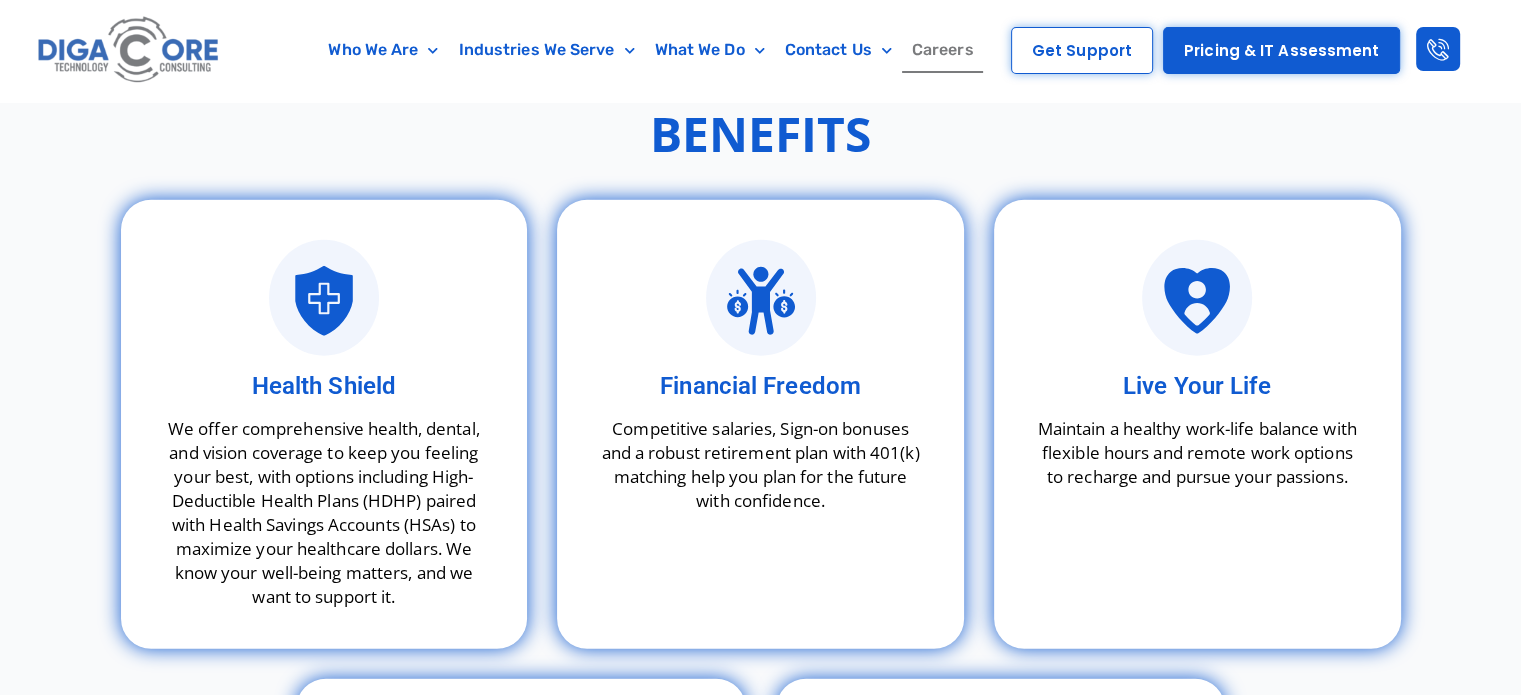 scroll, scrollTop: 5270, scrollLeft: 0, axis: vertical 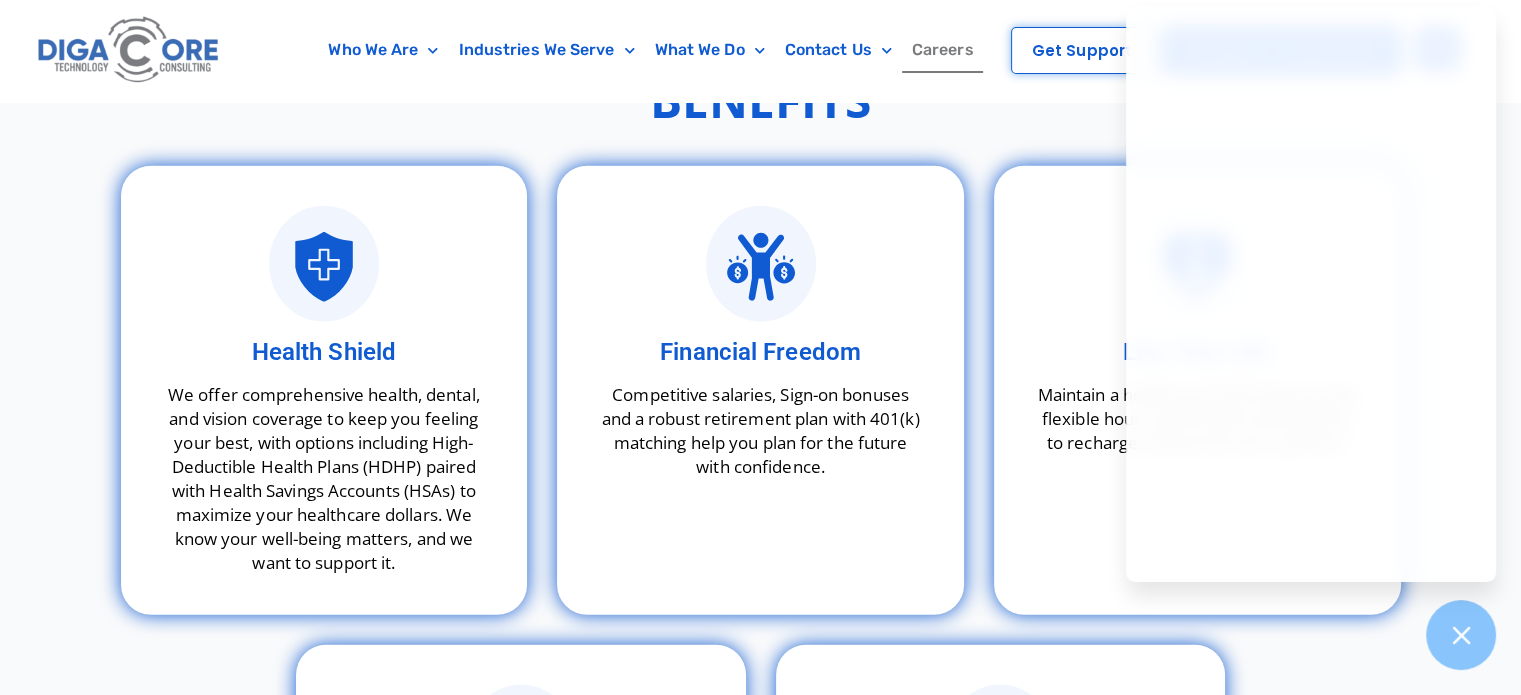 click on "Careers" 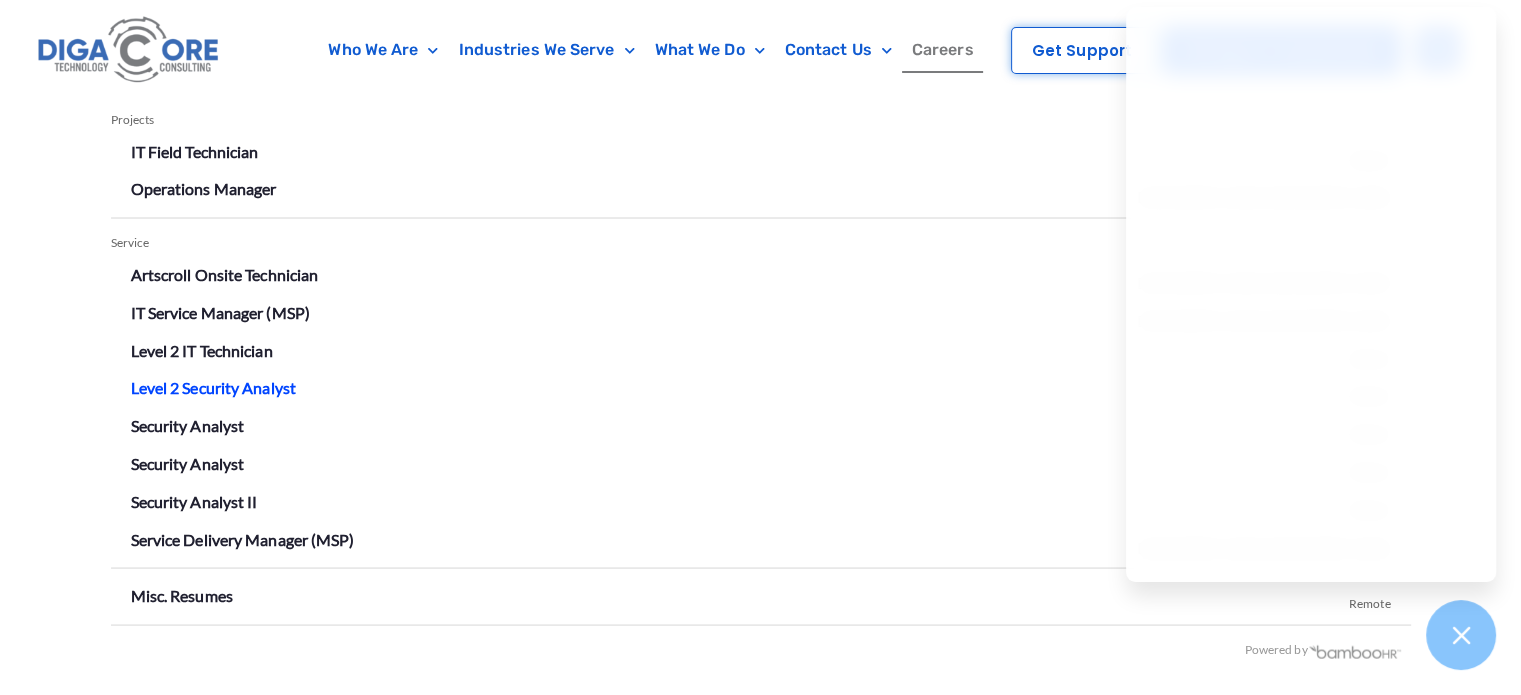 scroll, scrollTop: 3600, scrollLeft: 0, axis: vertical 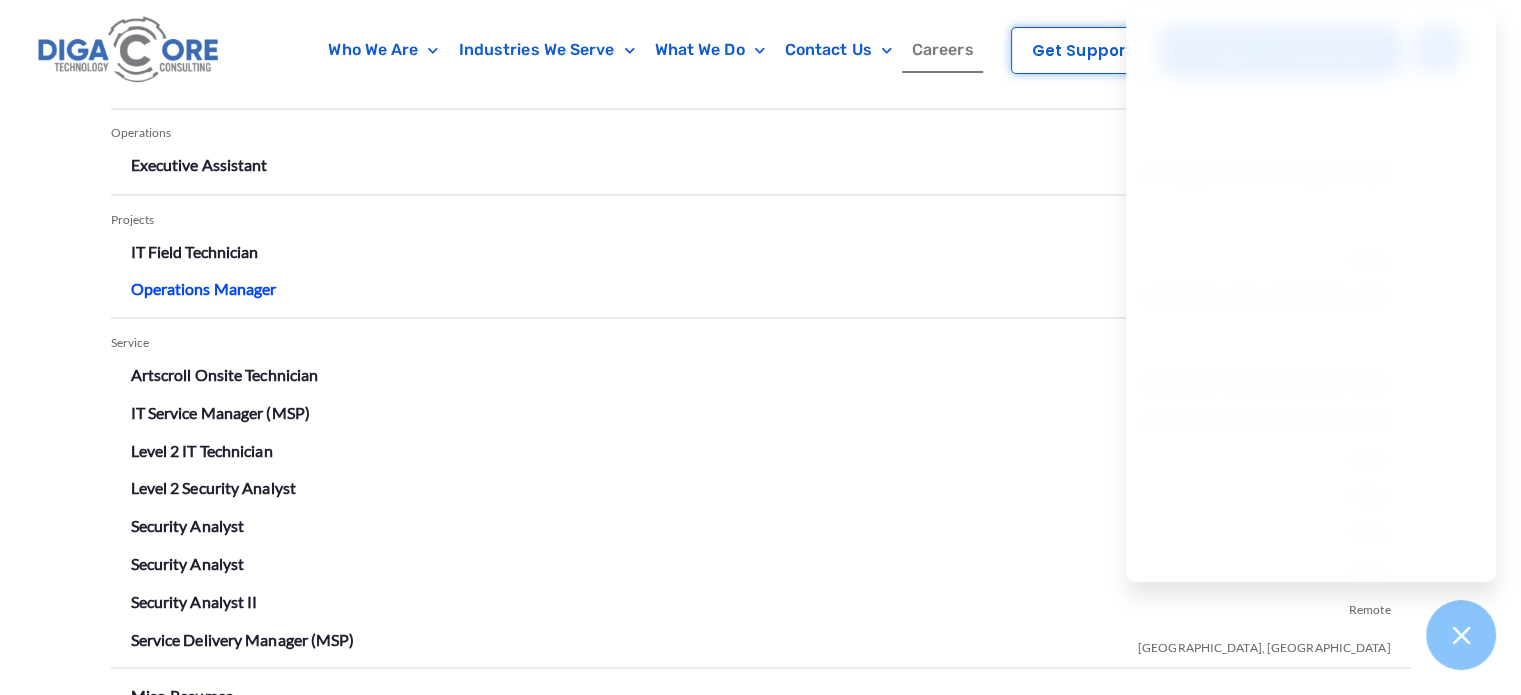 click on "Operations Manager" at bounding box center [204, 287] 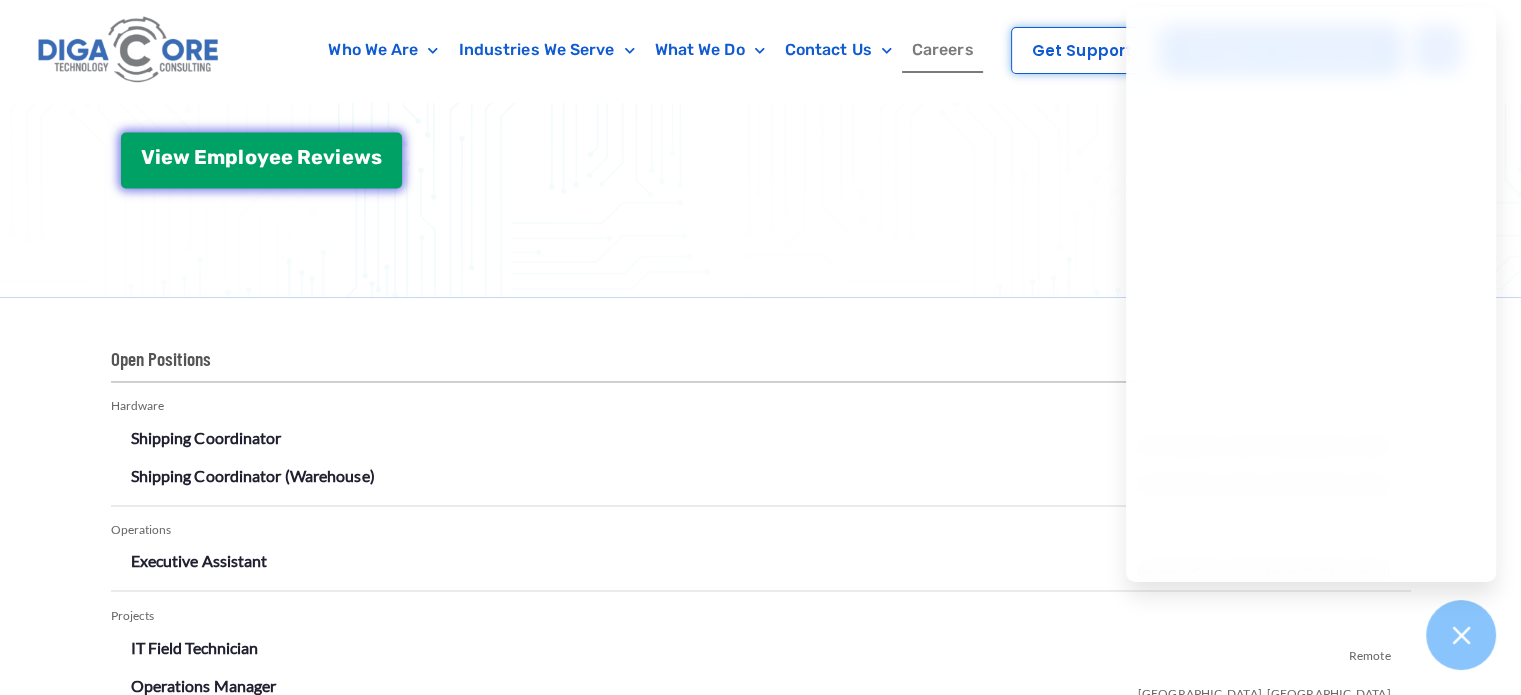 scroll, scrollTop: 3200, scrollLeft: 0, axis: vertical 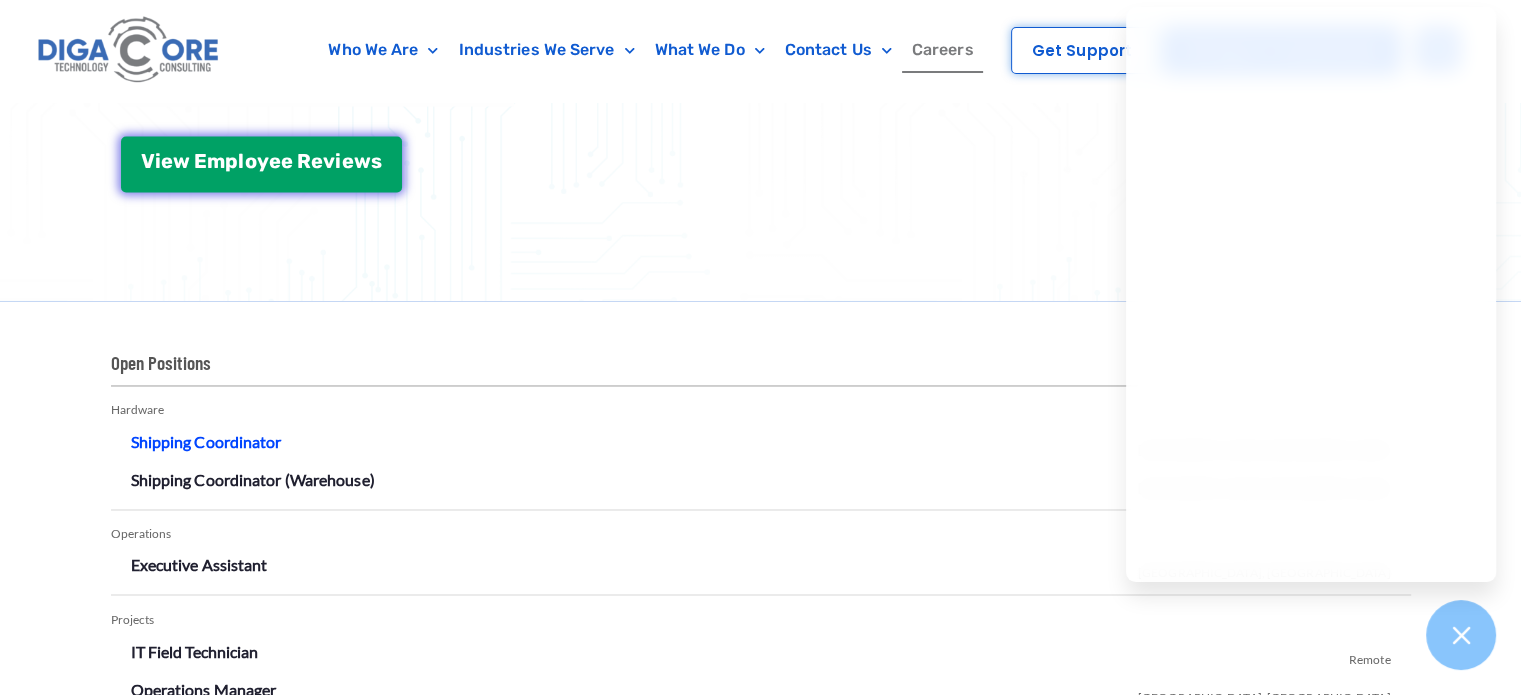 click on "Shipping Coordinator" at bounding box center [206, 441] 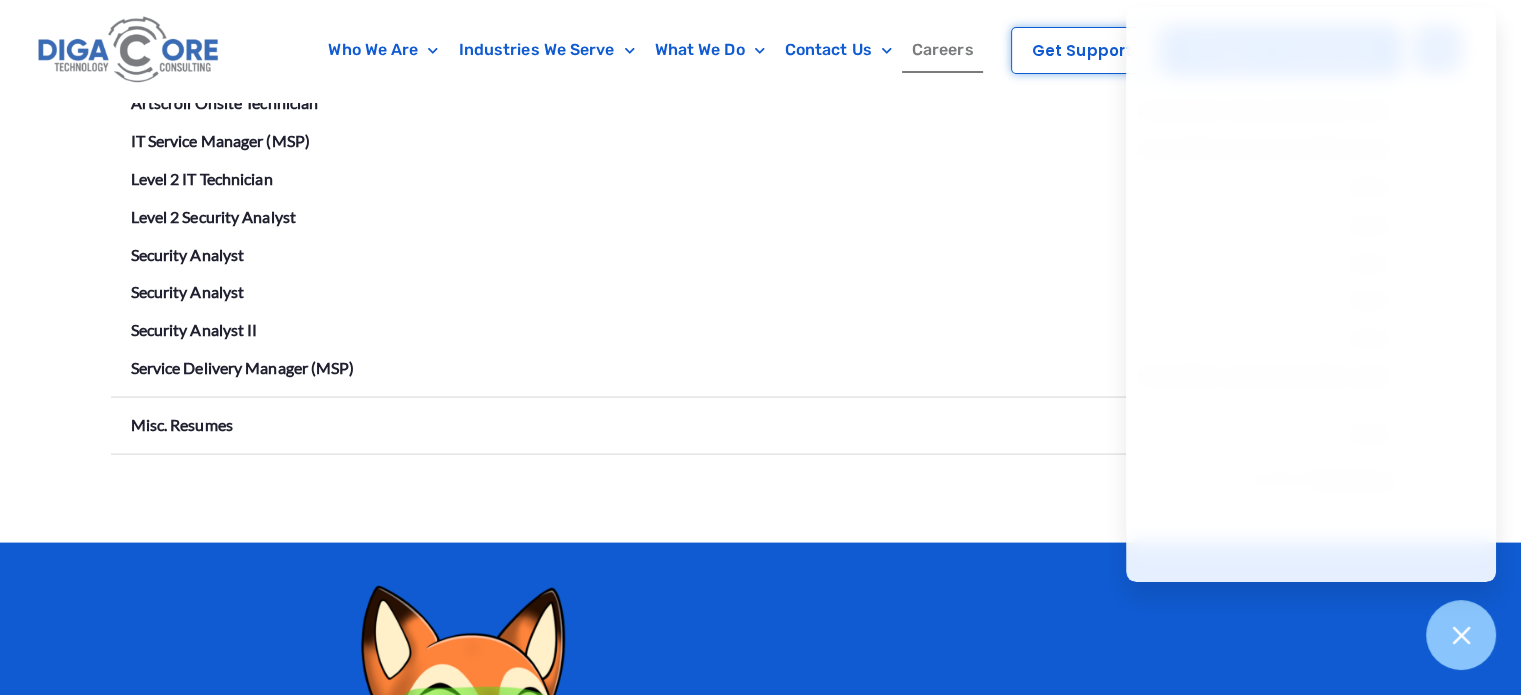 scroll, scrollTop: 3900, scrollLeft: 0, axis: vertical 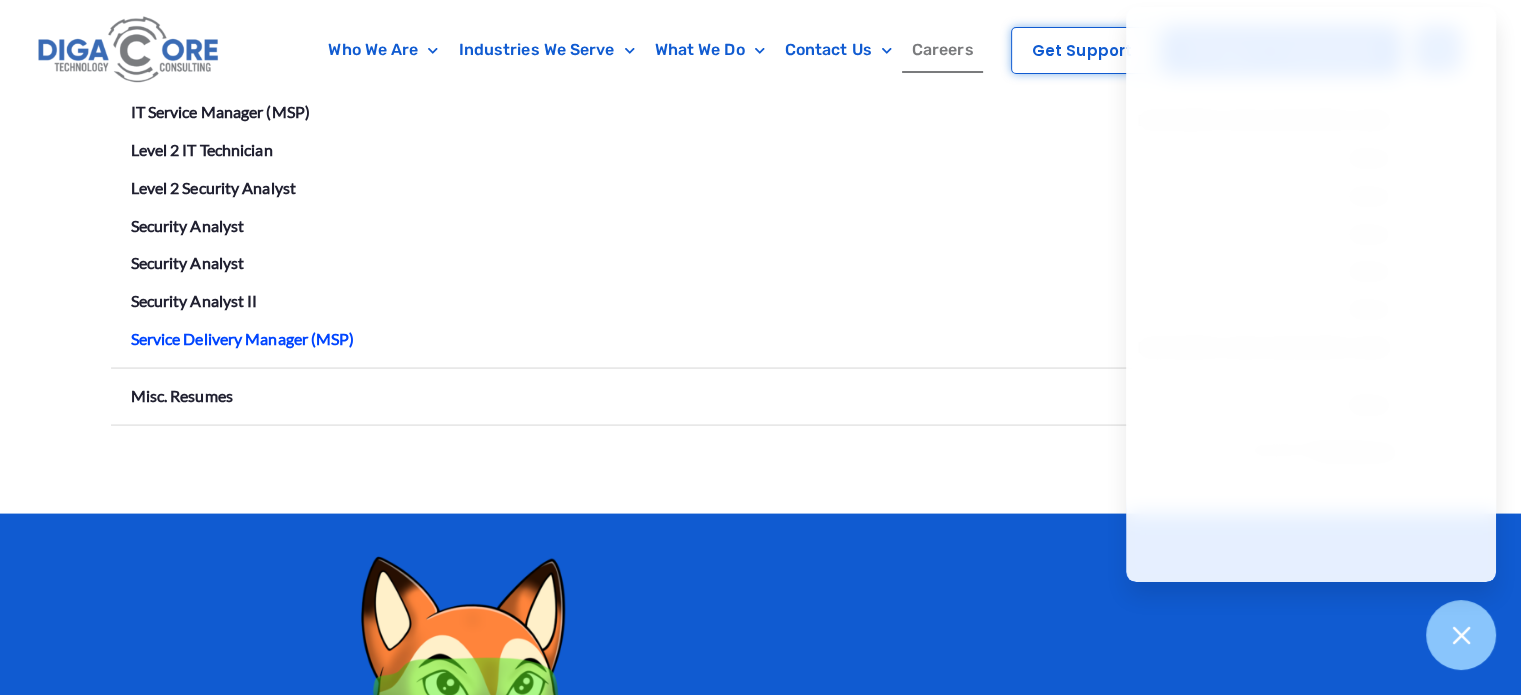 click on "Service Delivery Manager (MSP)" at bounding box center [243, 338] 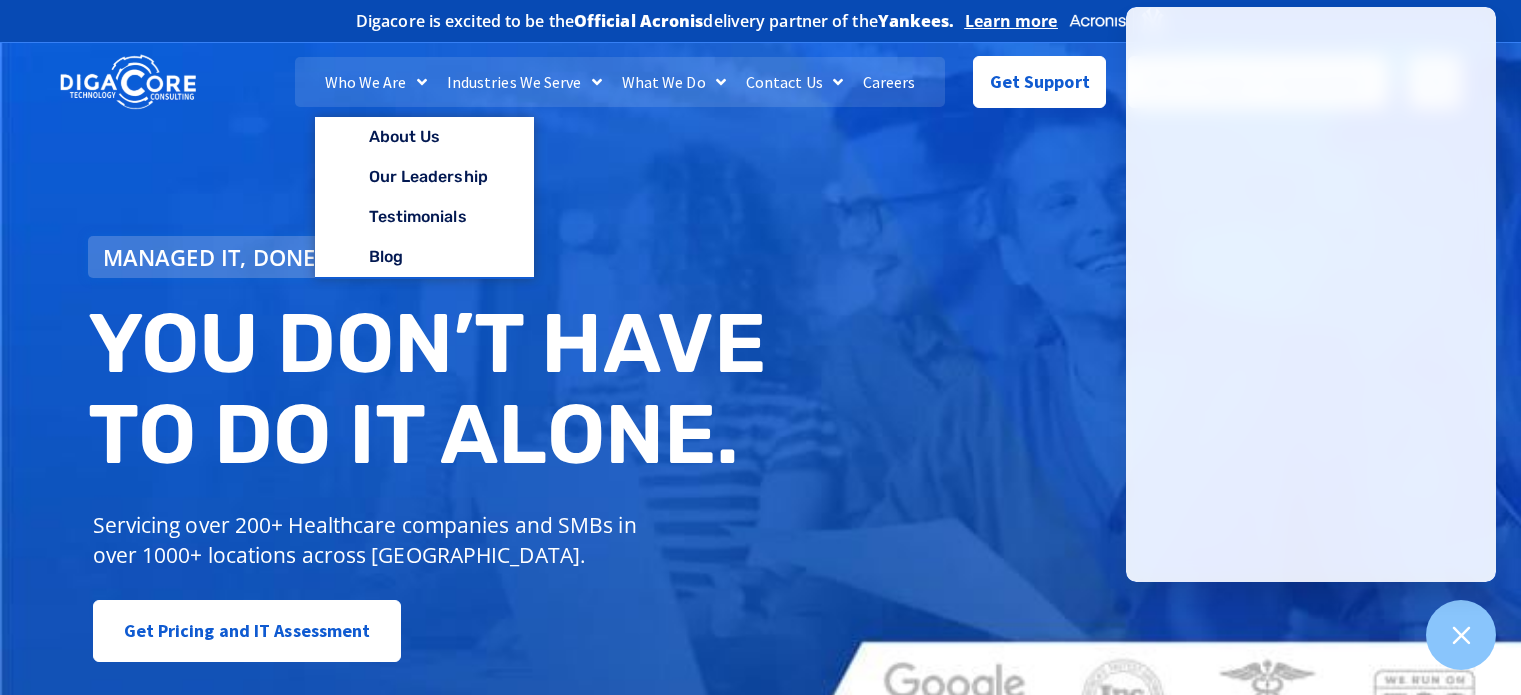 scroll, scrollTop: 0, scrollLeft: 0, axis: both 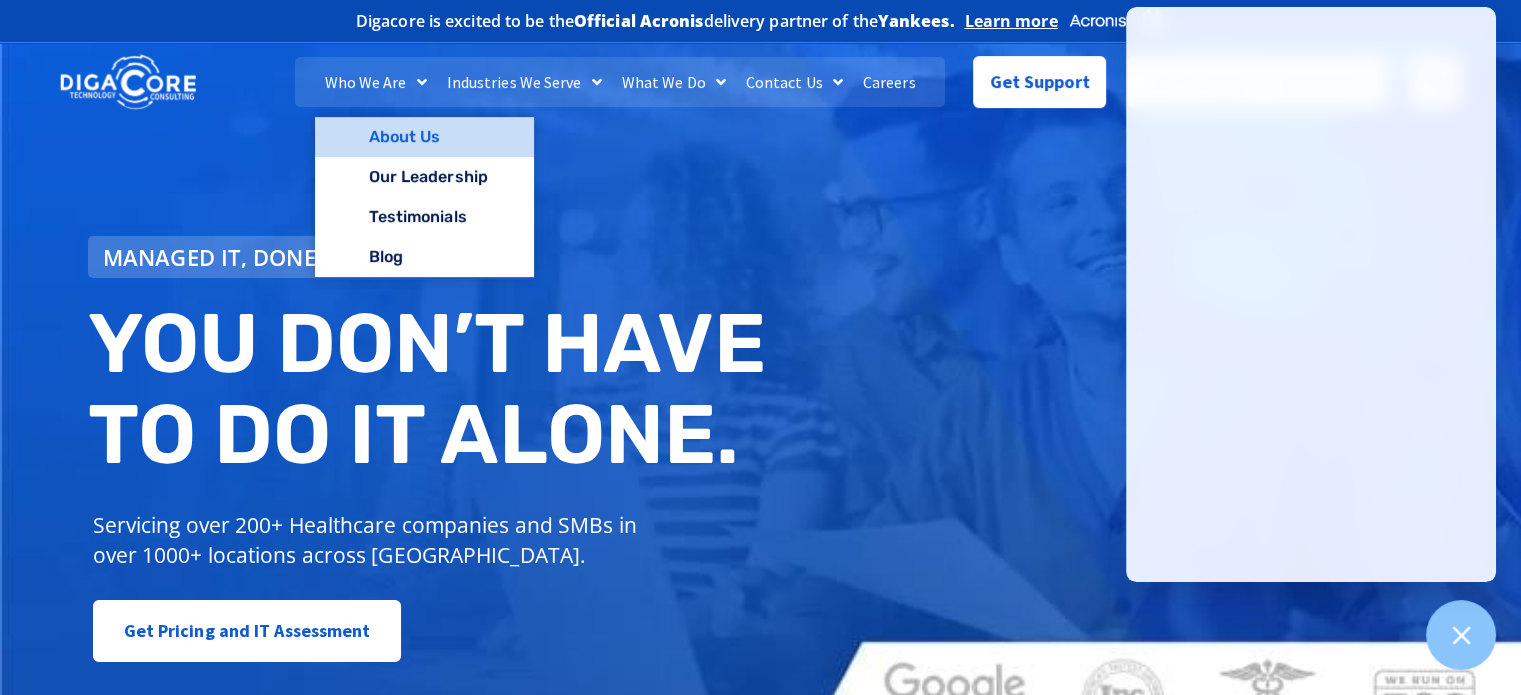 click on "About Us" 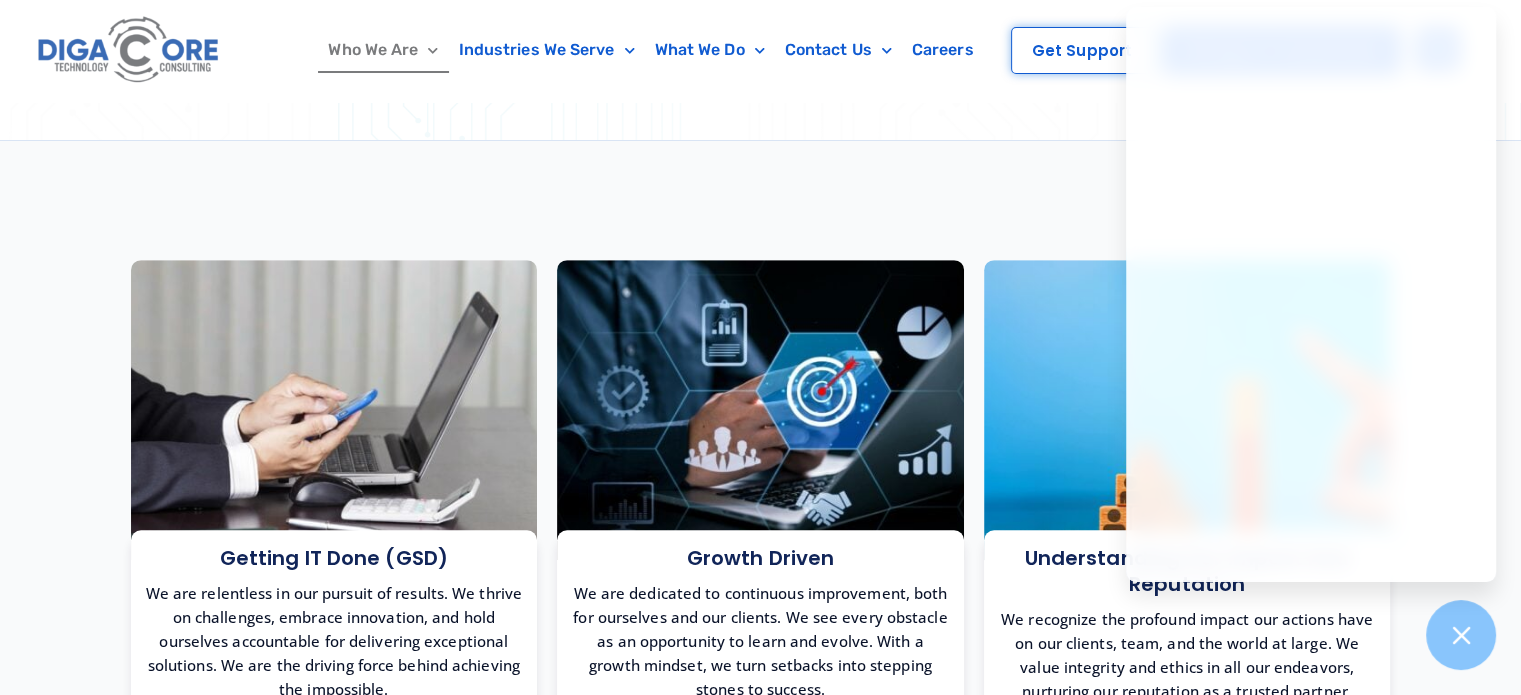 scroll, scrollTop: 1165, scrollLeft: 0, axis: vertical 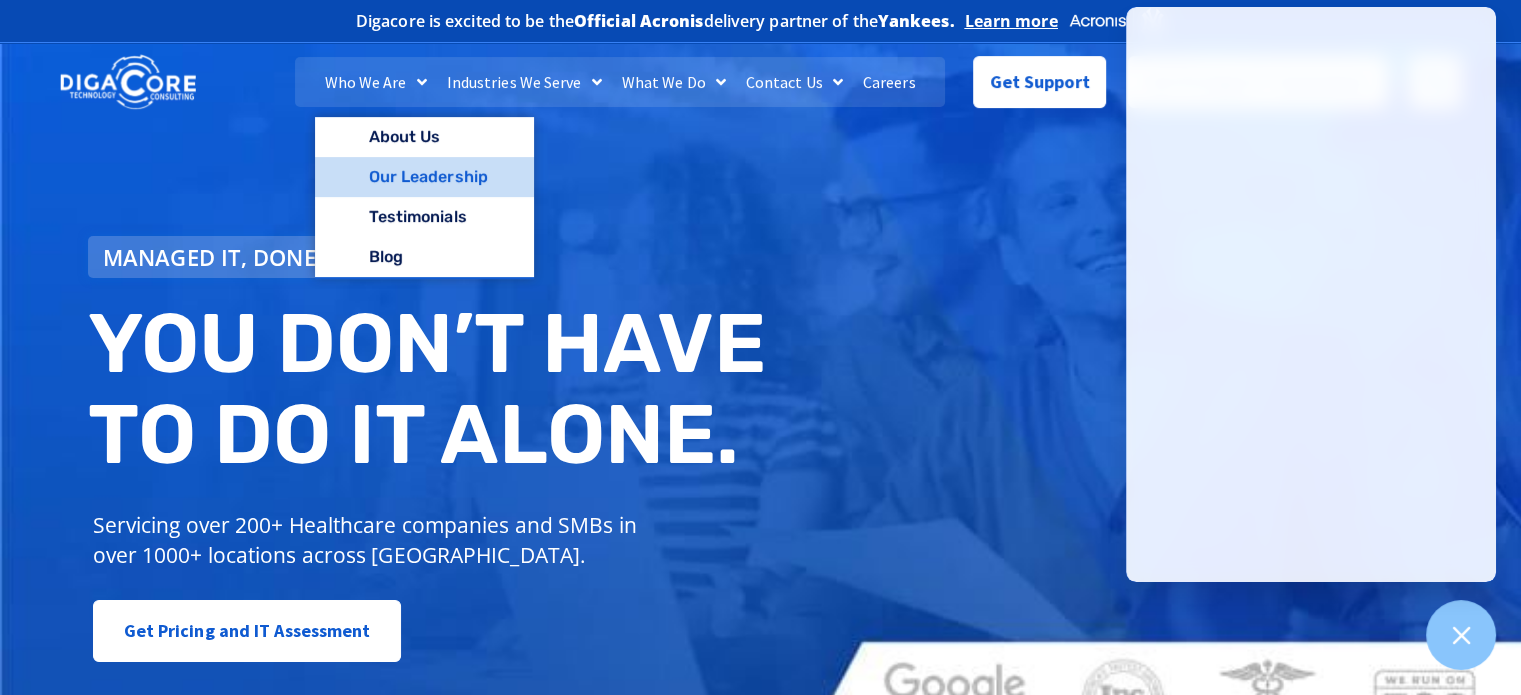 click on "Our Leadership" 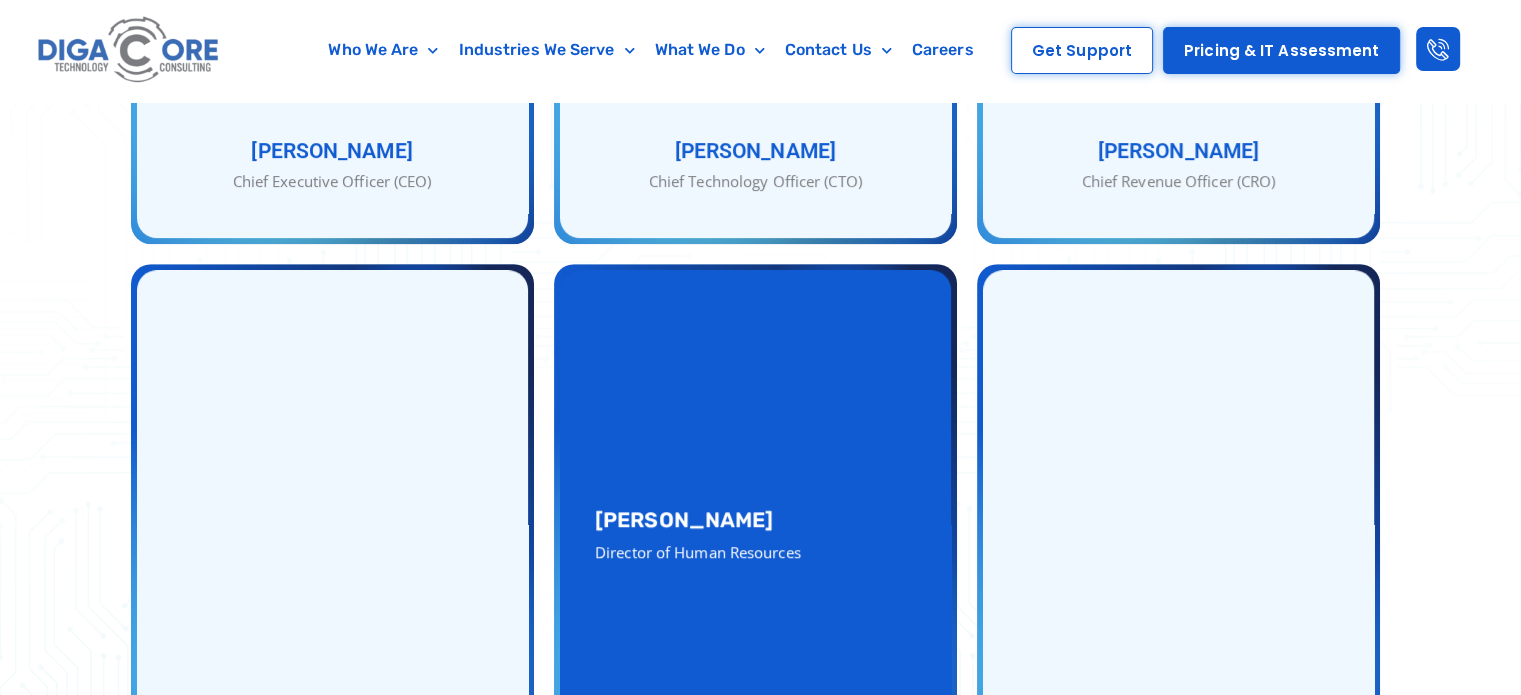scroll, scrollTop: 1400, scrollLeft: 0, axis: vertical 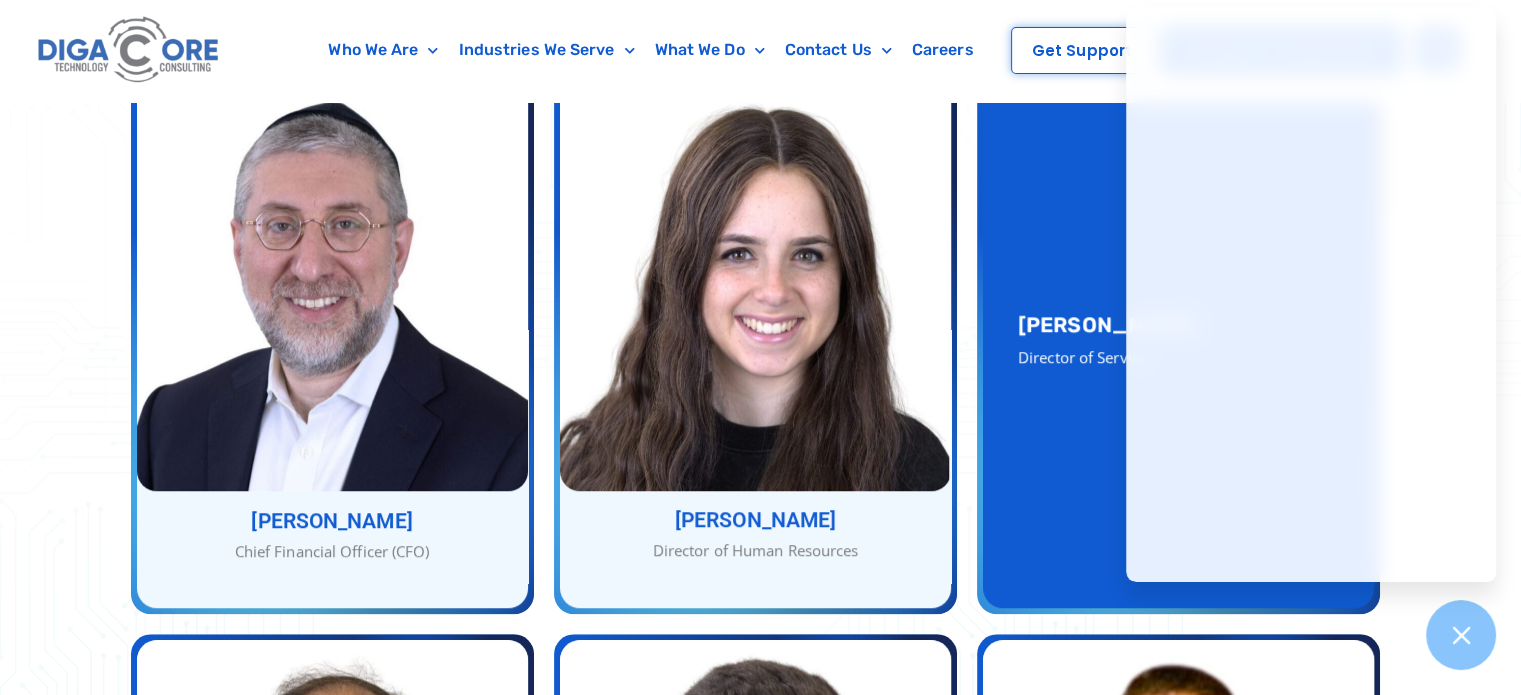 click on "[PERSON_NAME]
Director of Service" at bounding box center [1178, 341] 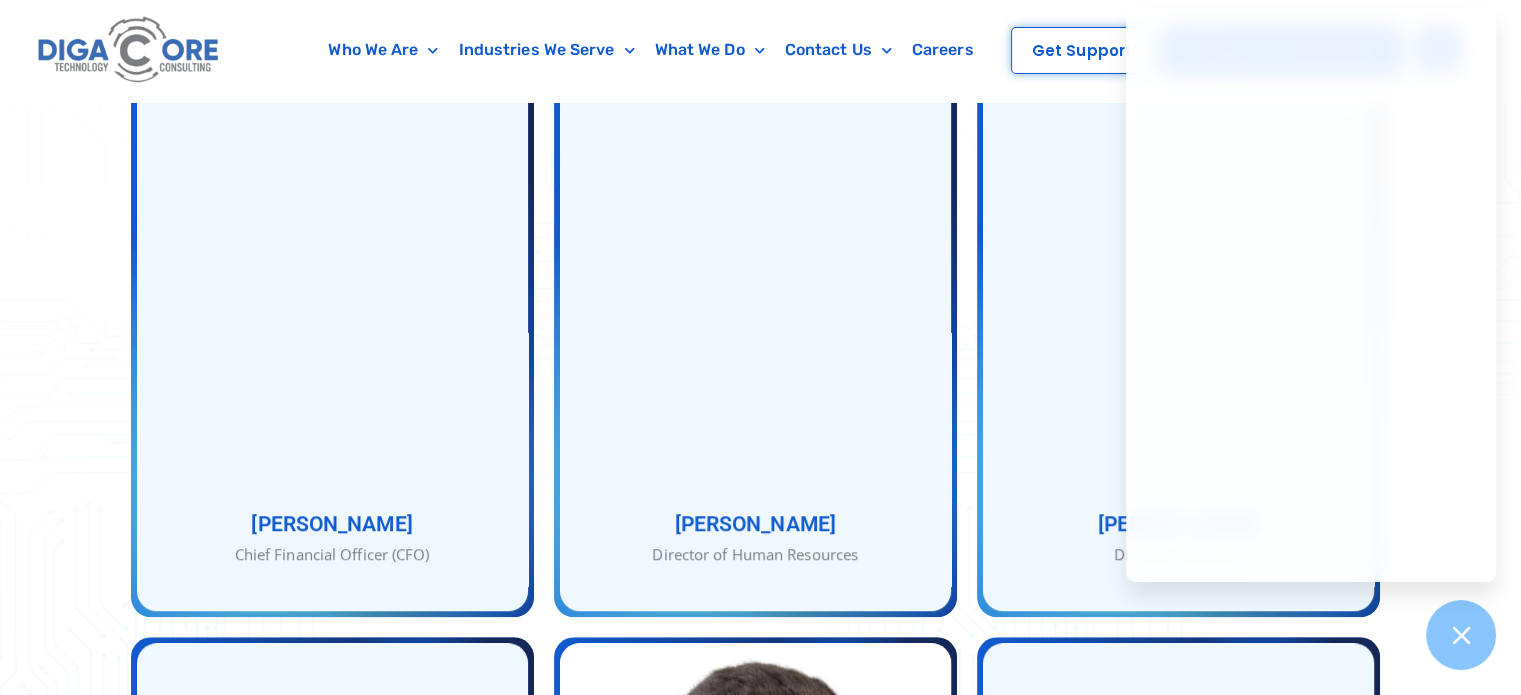 scroll, scrollTop: 1399, scrollLeft: 0, axis: vertical 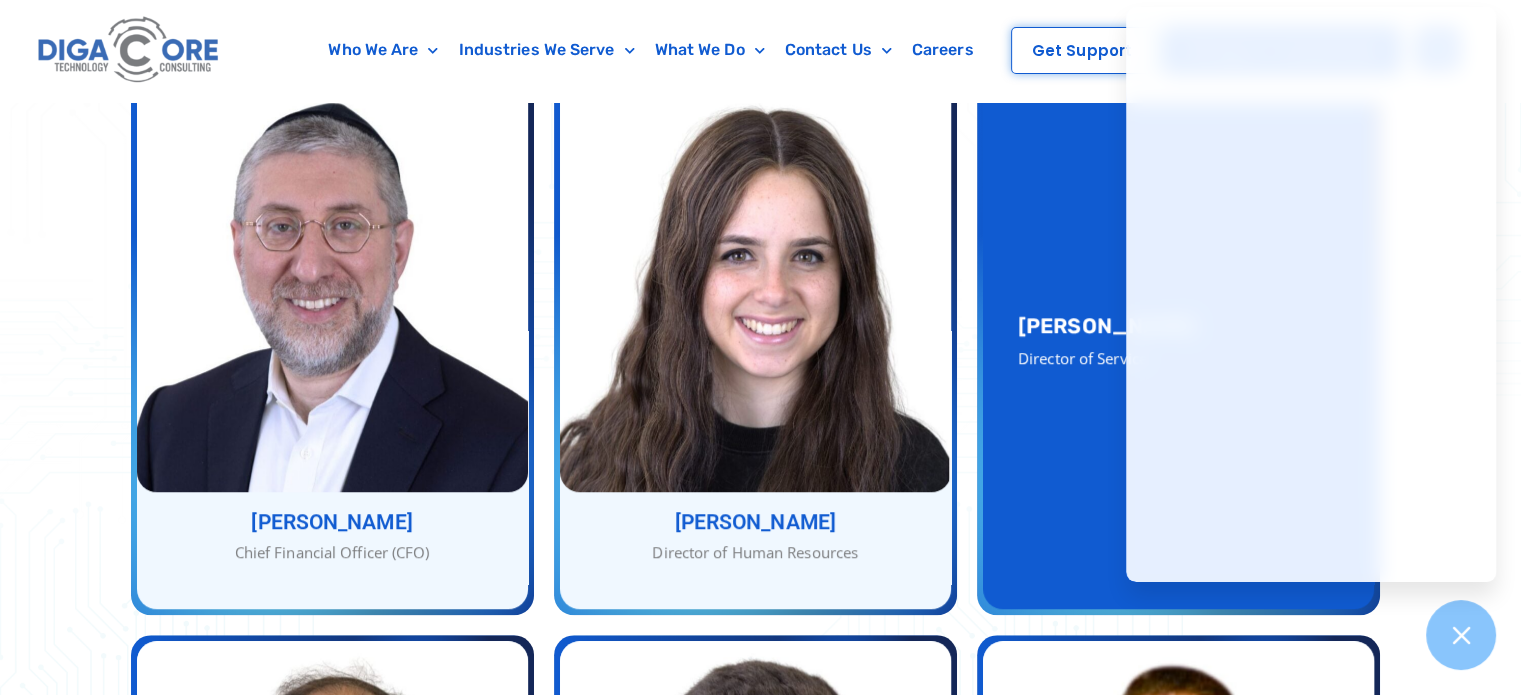 click on "[PERSON_NAME]
Director of Service" at bounding box center (1178, 342) 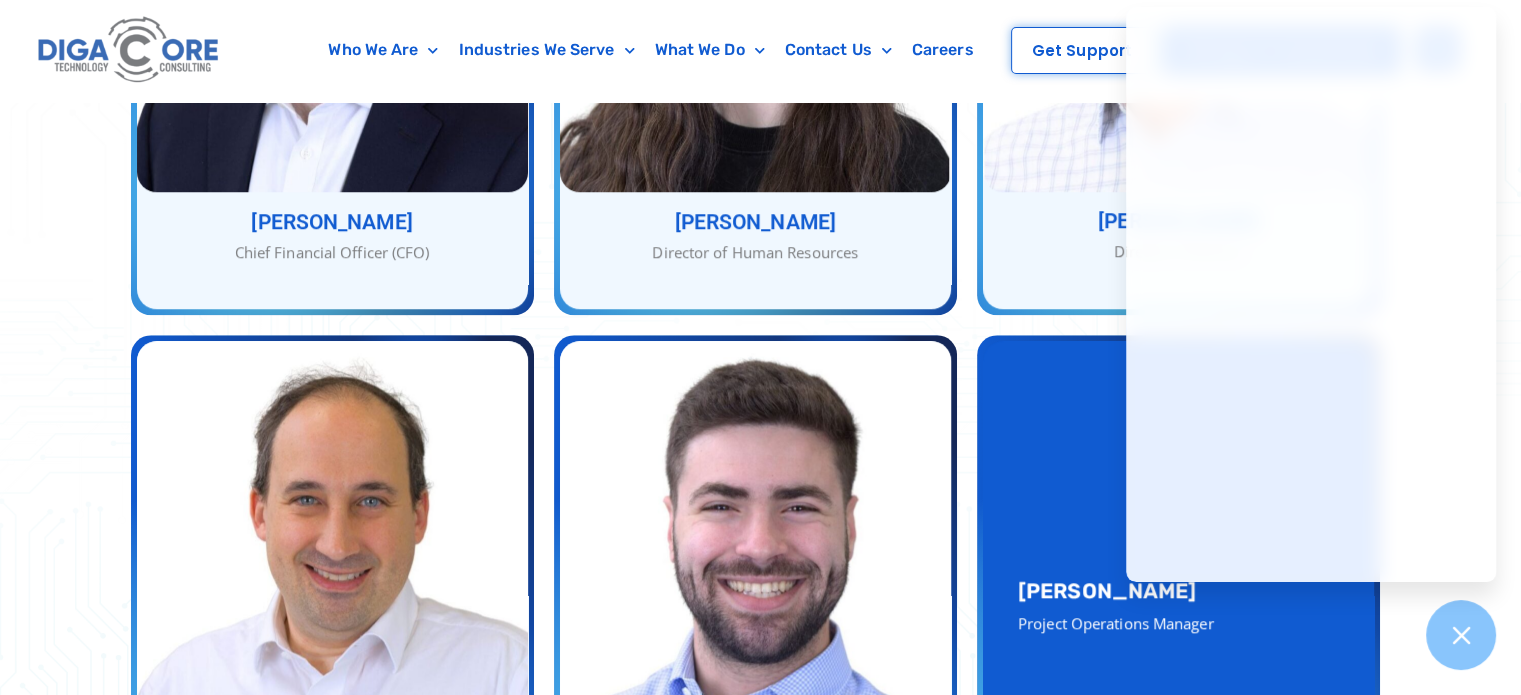 scroll, scrollTop: 1899, scrollLeft: 0, axis: vertical 